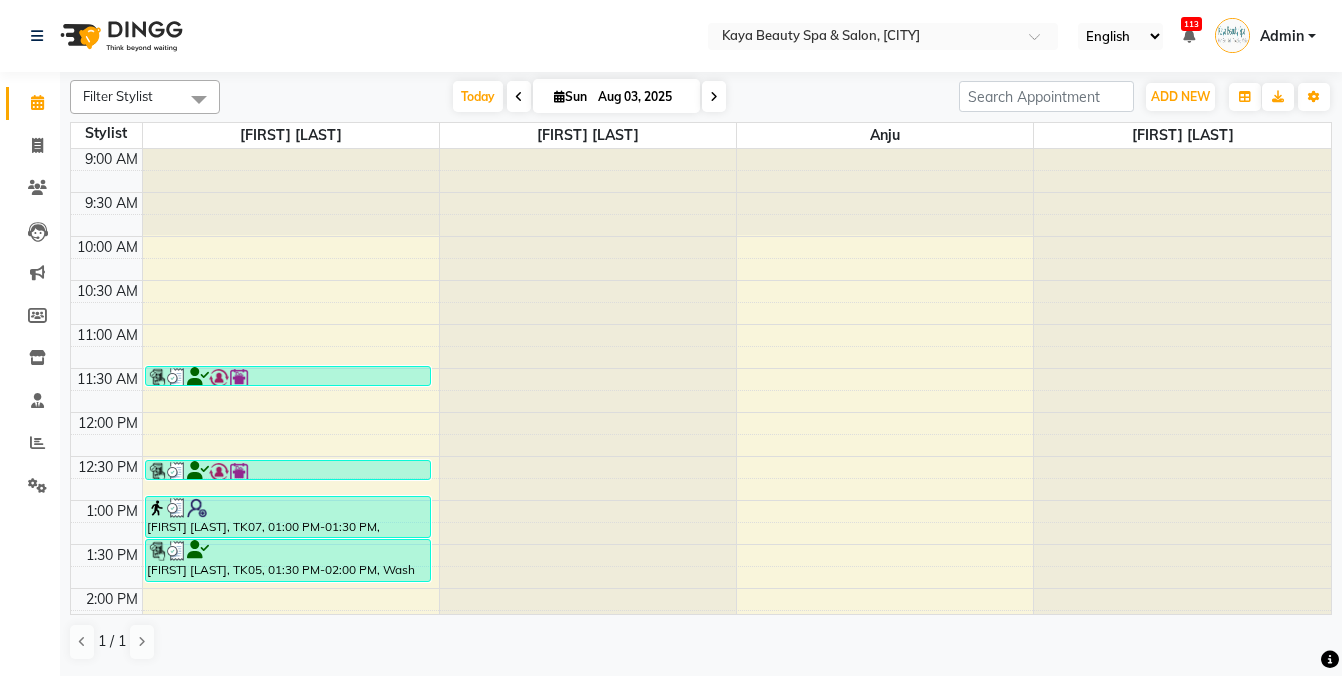 scroll, scrollTop: 0, scrollLeft: 0, axis: both 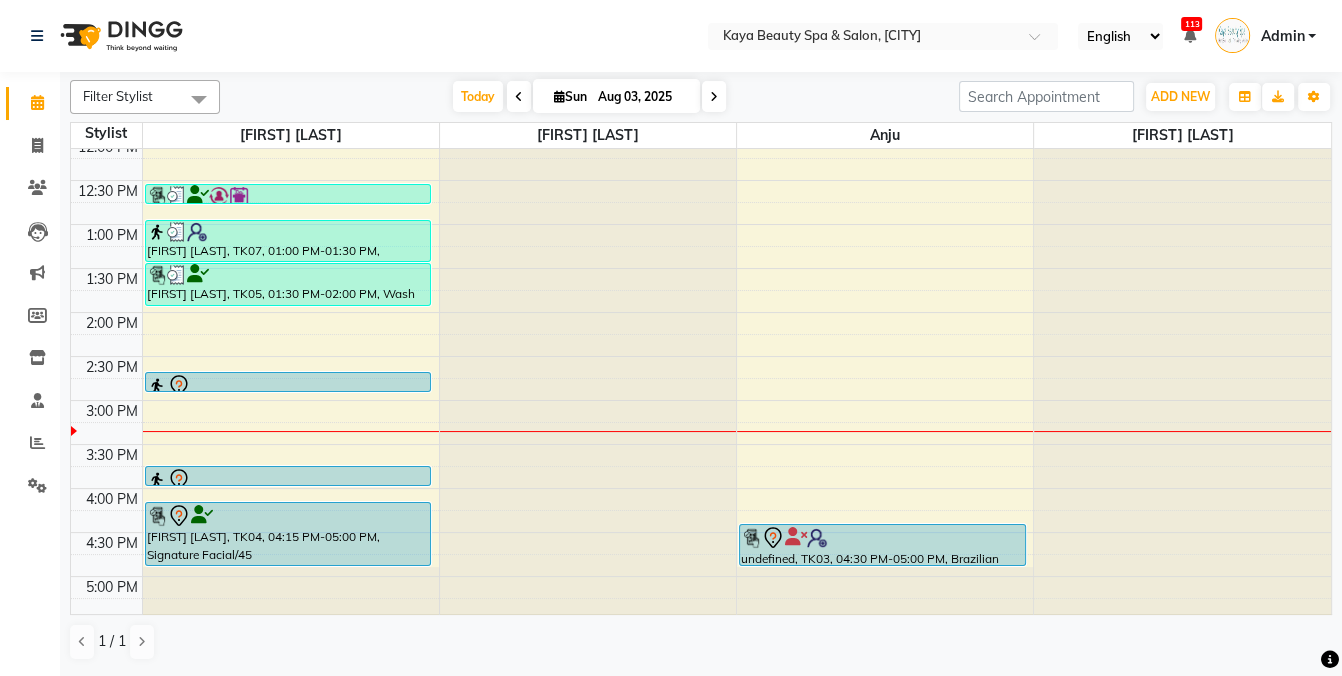 click at bounding box center [882, 538] 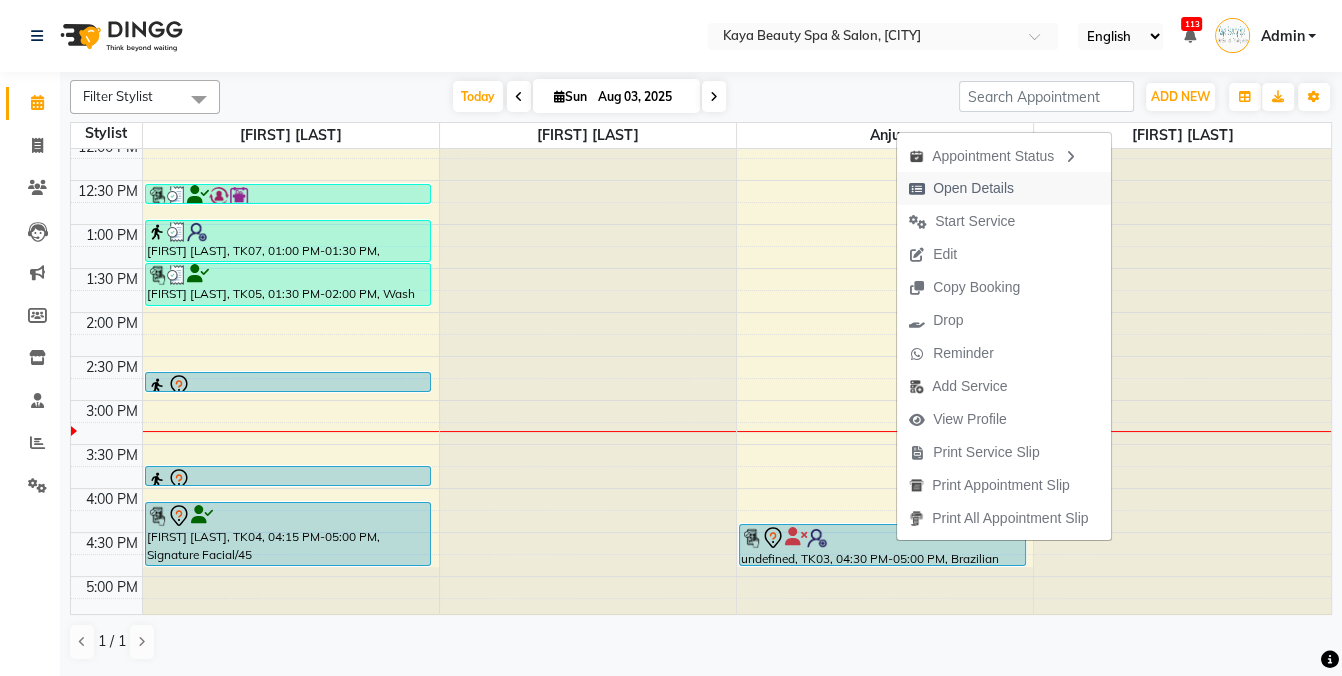 click on "Open Details" at bounding box center [973, 188] 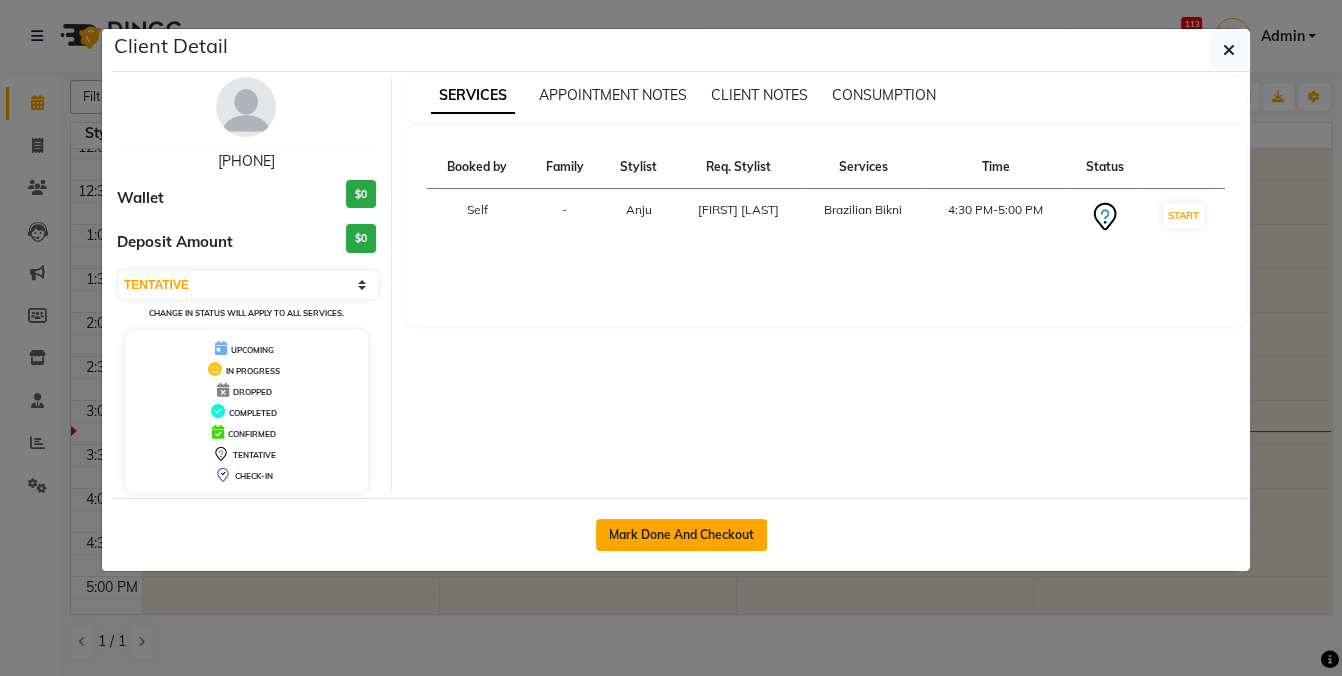 click on "Mark Done And Checkout" 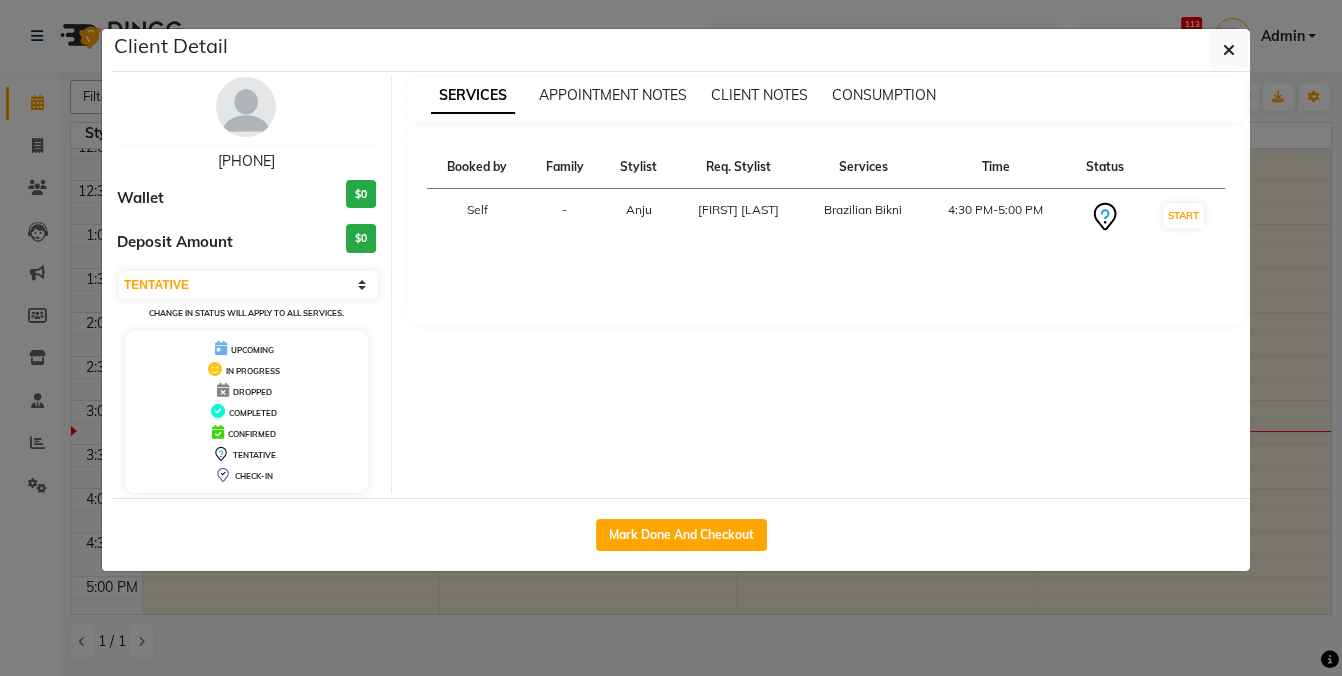 select on "service" 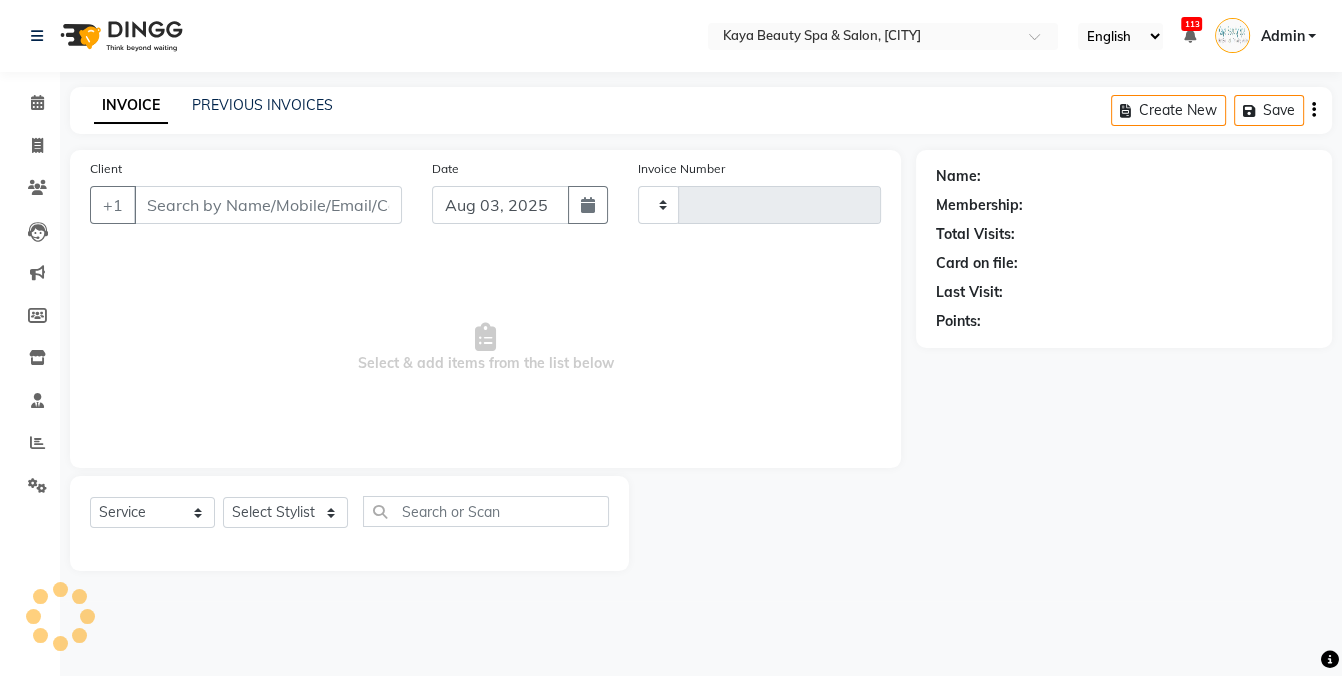 type on "0799" 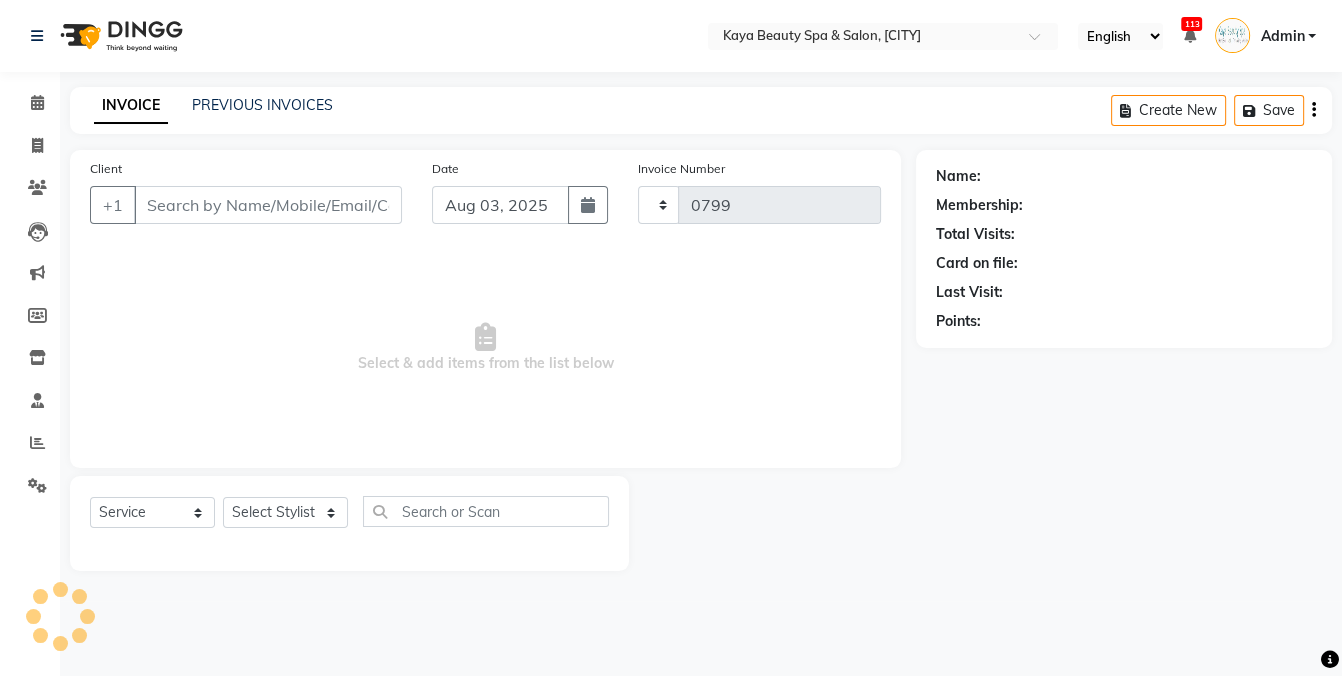 select on "3896" 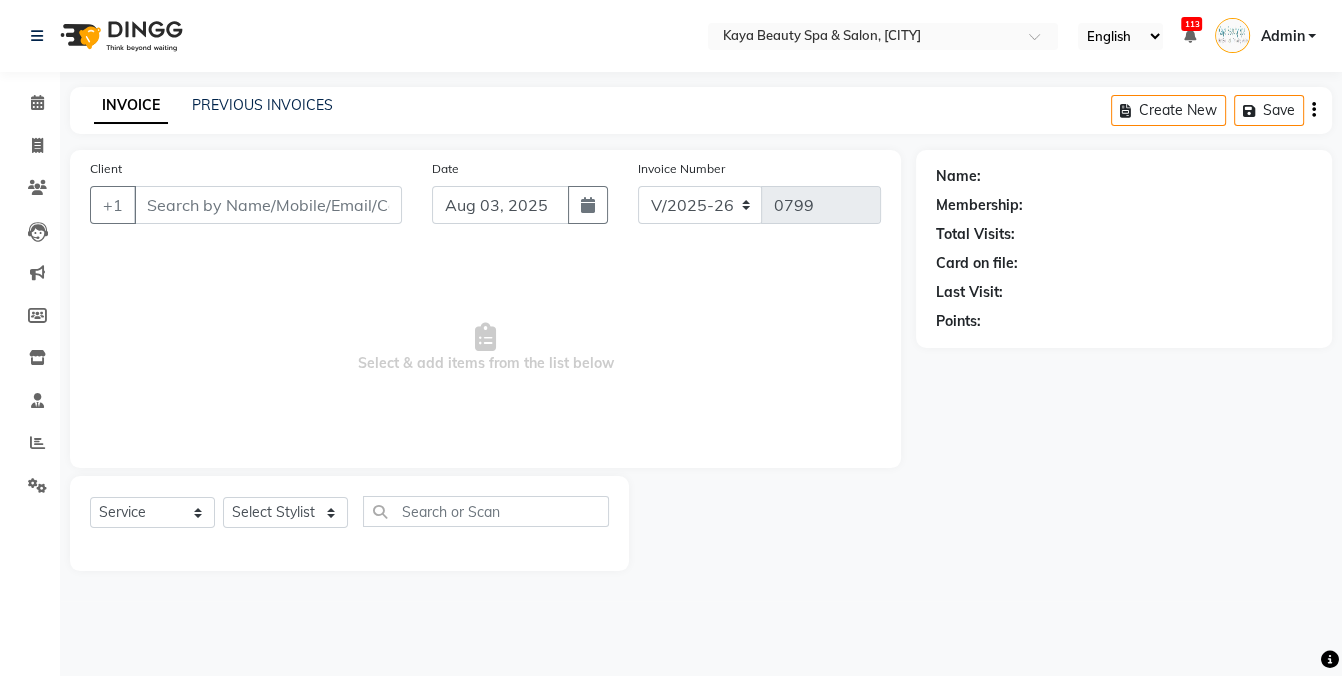 select on "19099" 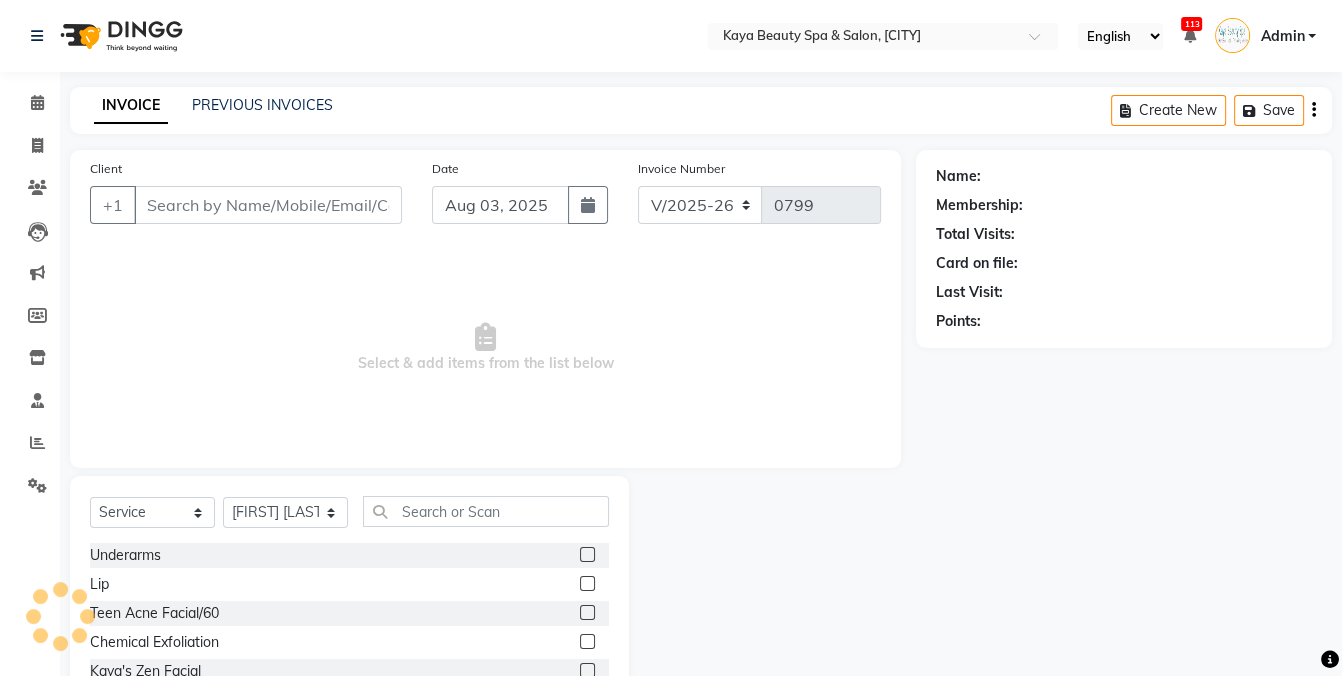 type on "[PHONE]" 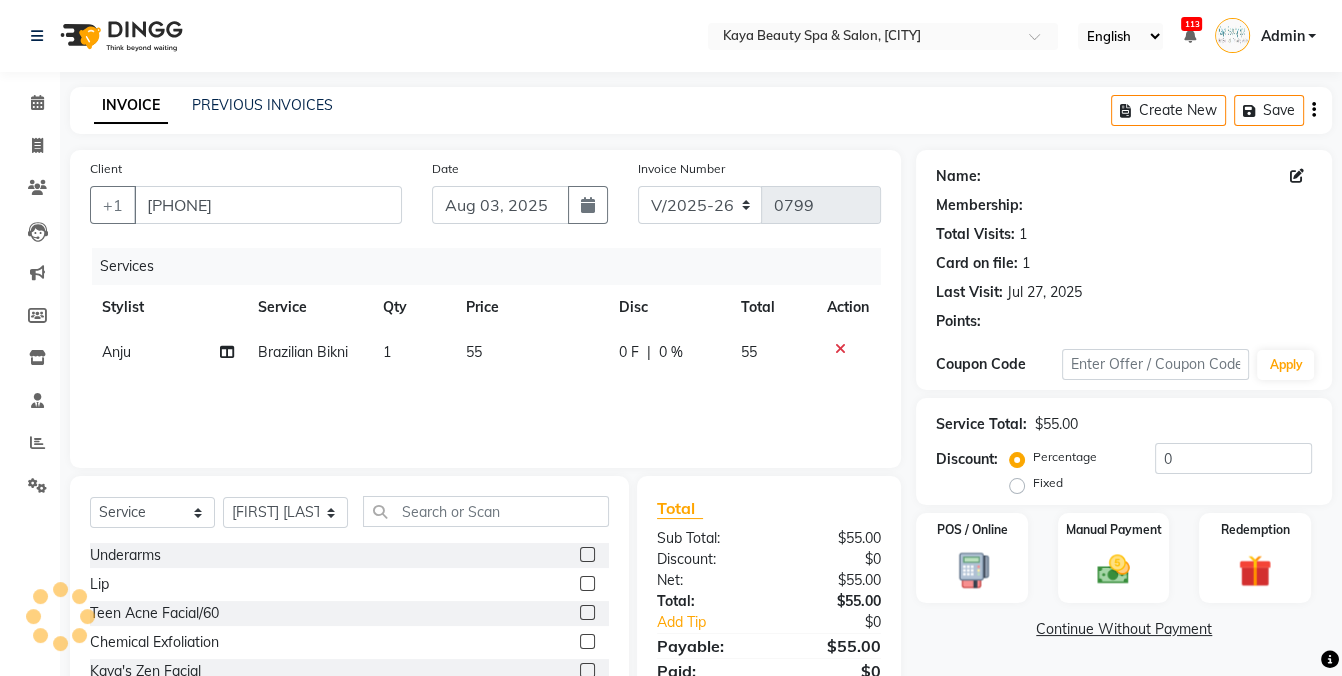 select on "1: Object" 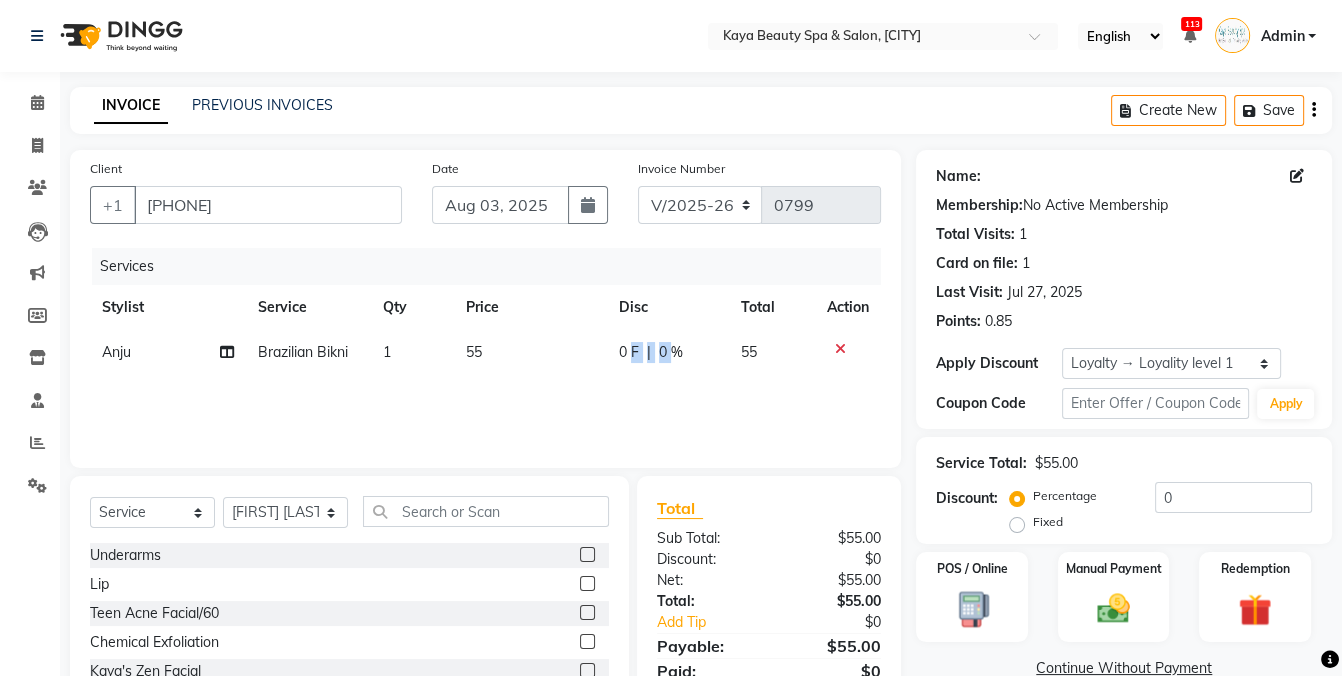 drag, startPoint x: 673, startPoint y: 351, endPoint x: 632, endPoint y: 354, distance: 41.109608 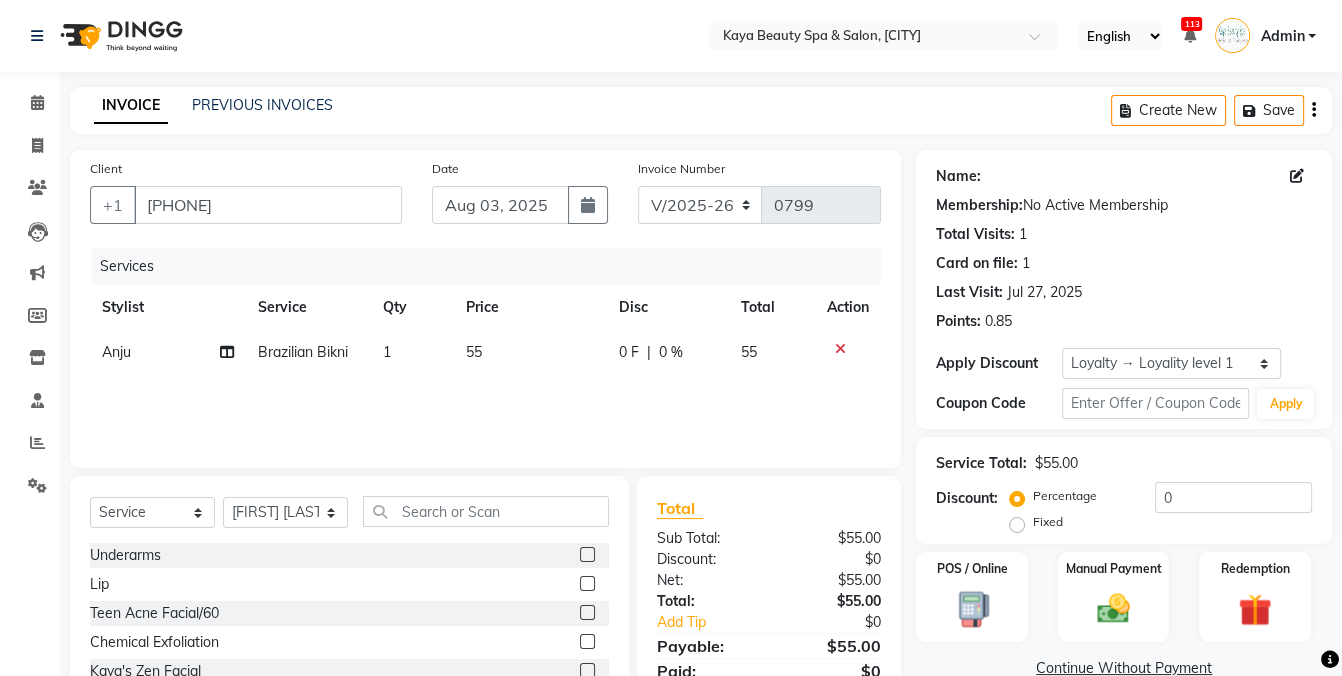 select on "71833" 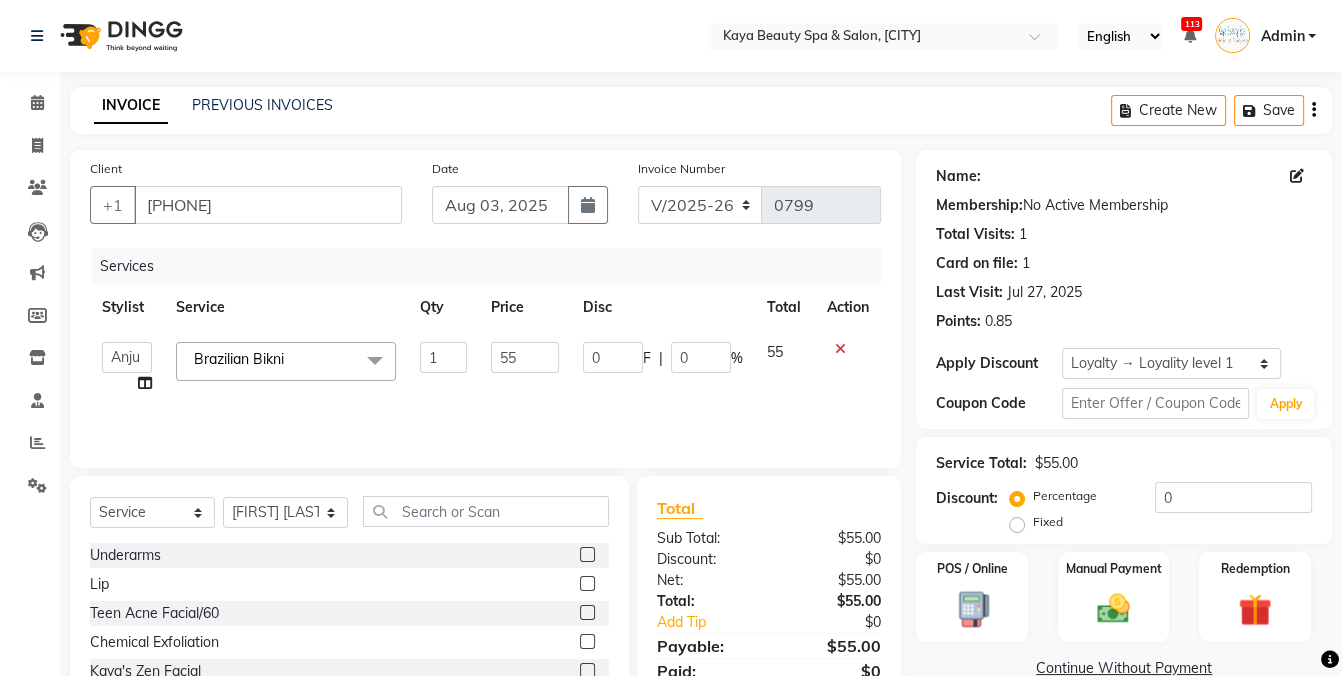 click on "Services Stylist Service Qty Price Disc Total Action  Anita Hastir   Anju   Narinder Kaur   Roju  Brazilian Bikni  x Full Face waxing Bikni Waxing Full Legs Waxing Upper Legs Waxing Eyebrows, Lip & Chin Henna Application and Wash Underarms Chin Waxing Full Legs with Bikni Waxing High Line Bikni Waxing Henna application Chin  Threading Side Burns Face Bleach Eyebrow Waxing Lower Legs Waxing Brazilian Bikni Full Arms with Underarms Waxing High School Student Eyebrow Threading Eyebrows & Lip Threading Full Arms Waxing Eyebrows  Threading Lip Waxing Eyebrow Henna Half Arms Waxing Stomach Waxing Back Waxing Full Face Threading Botanical Treatment Lip  1 55 0 F | 0 % 55" 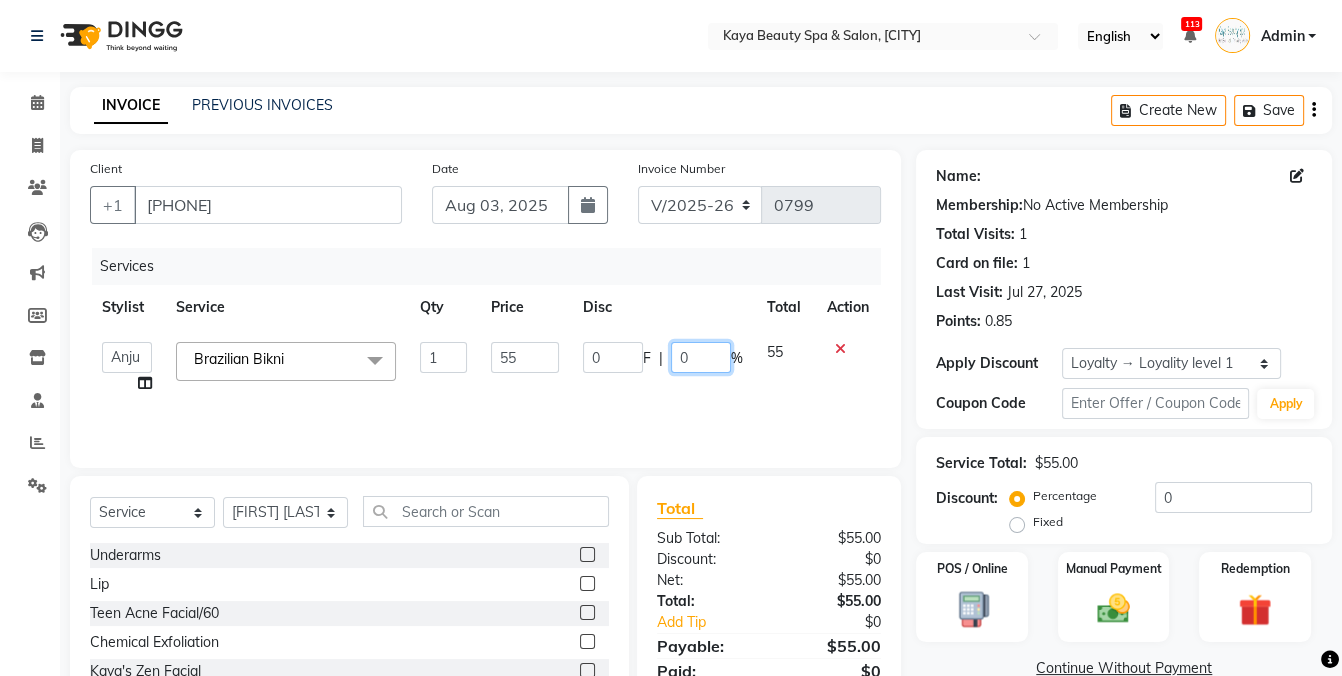 drag, startPoint x: 677, startPoint y: 363, endPoint x: 654, endPoint y: 368, distance: 23.537205 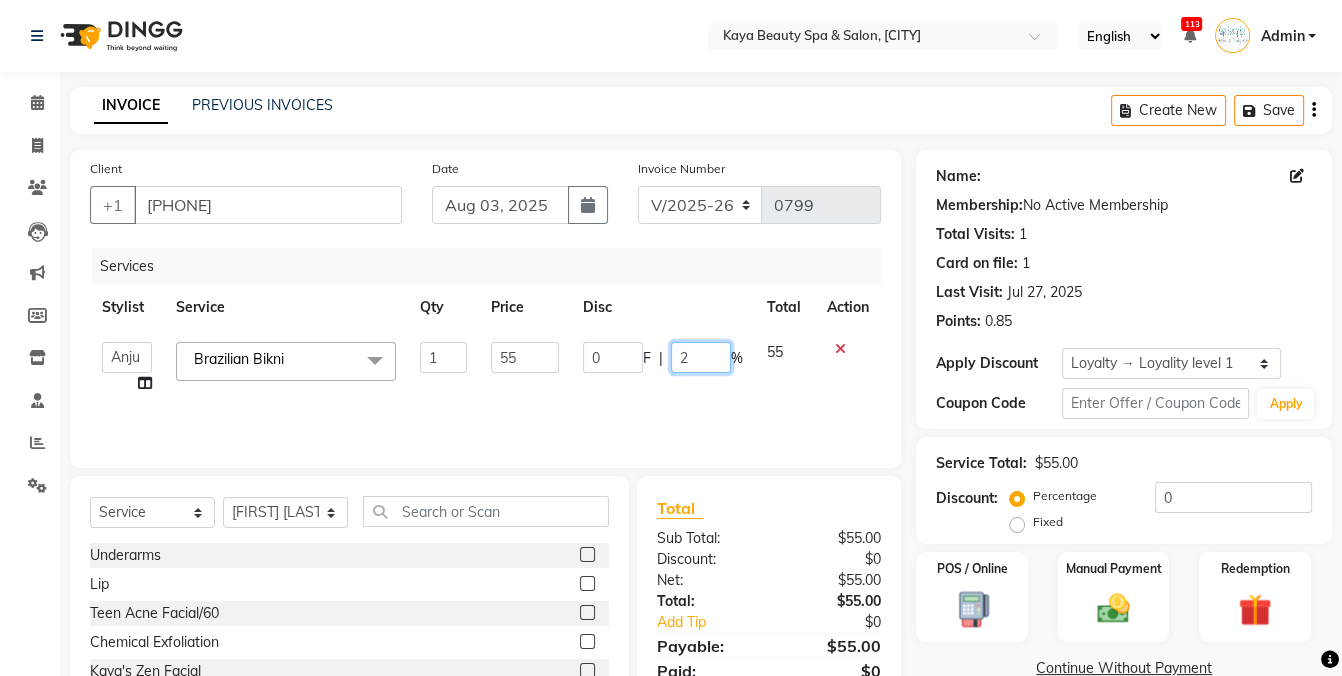 type on "20" 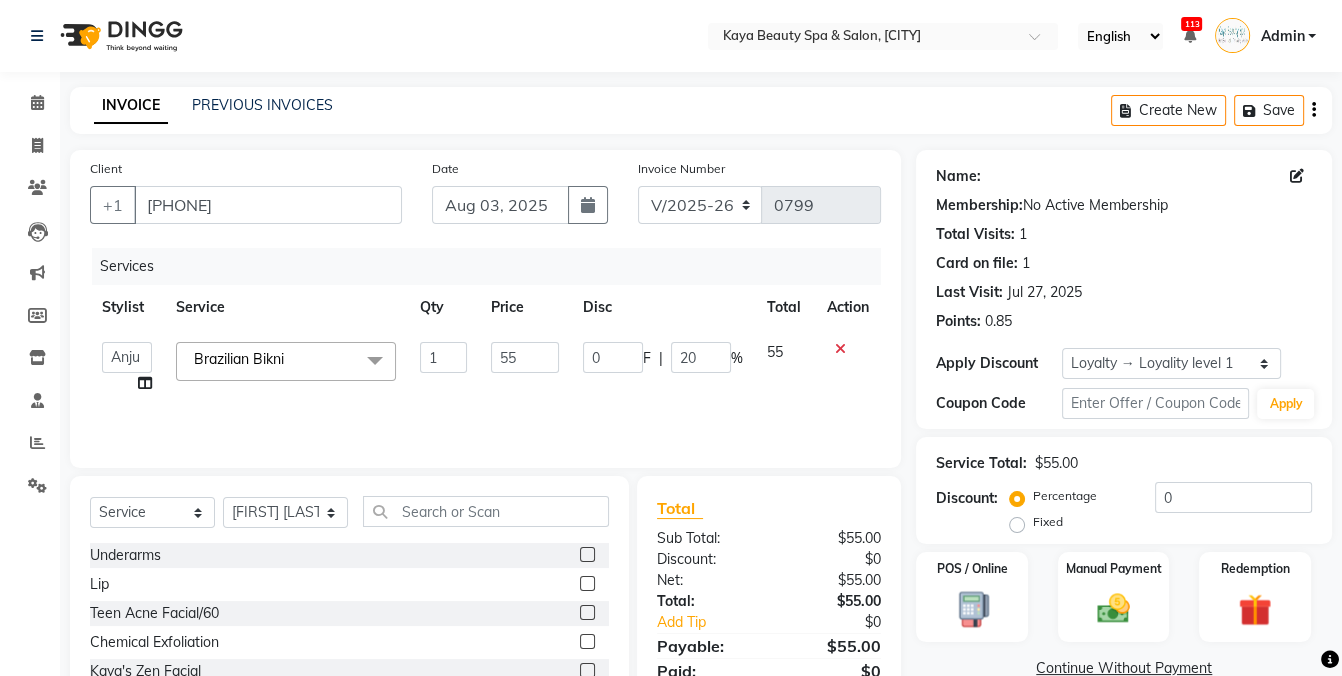 click on "Select Location × Kaya Beauty Spa & Salon, Somerville English ENGLISH Español العربية मराठी हिंदी ગુજરાતી தமிழ் 中文 113 Notifications nothing to show Admin Manage Profile Change Password Sign out  Version:3.15.11" 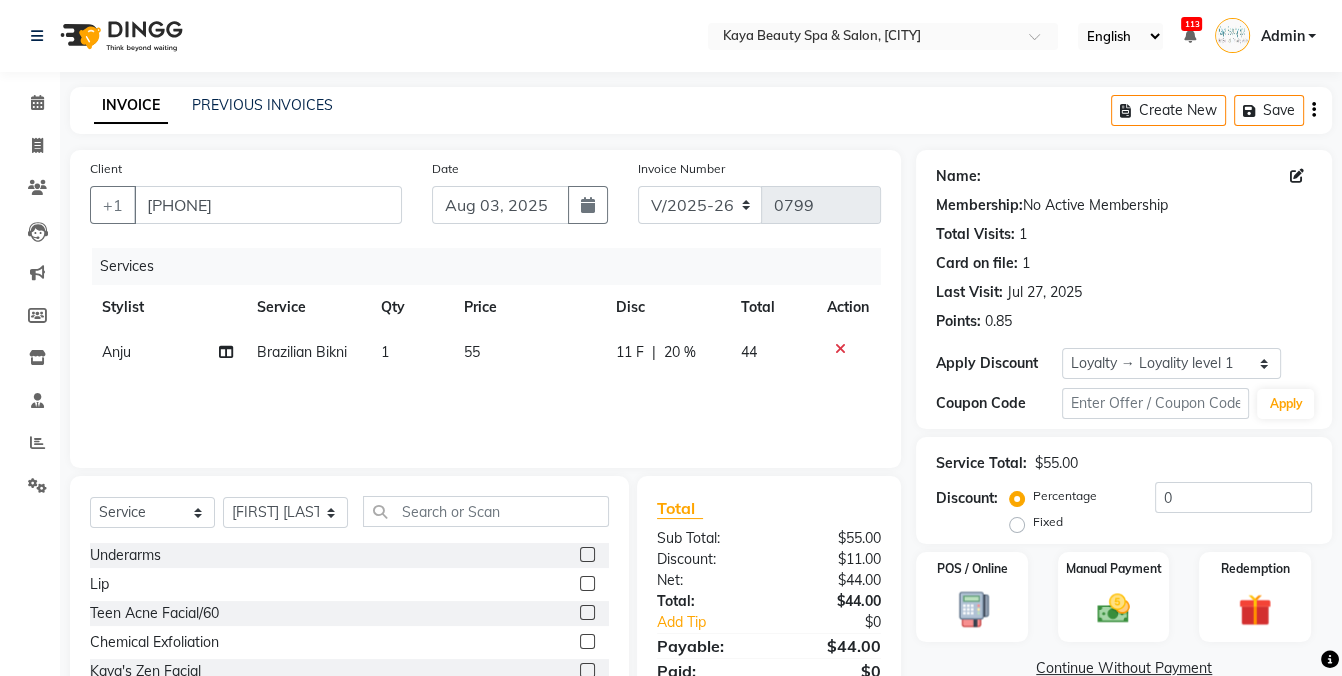 click on "11 F | 20 %" 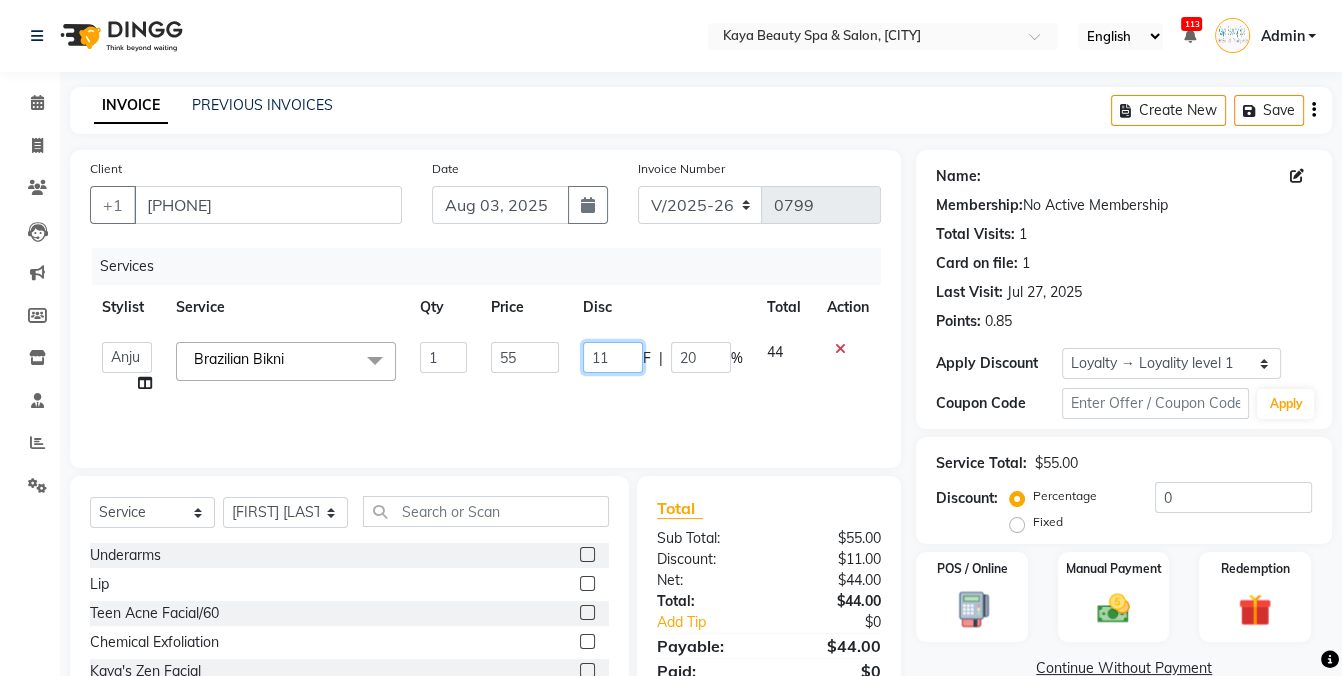 drag, startPoint x: 616, startPoint y: 356, endPoint x: 551, endPoint y: 370, distance: 66.4906 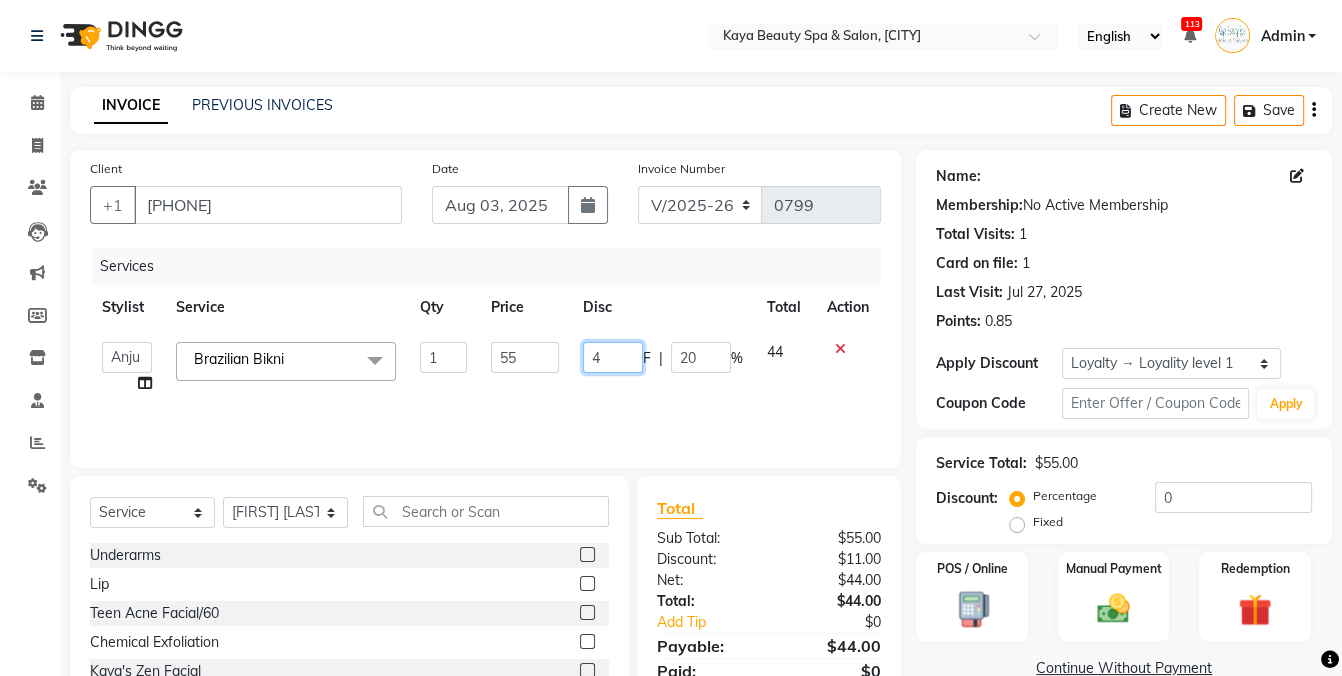 type on "44" 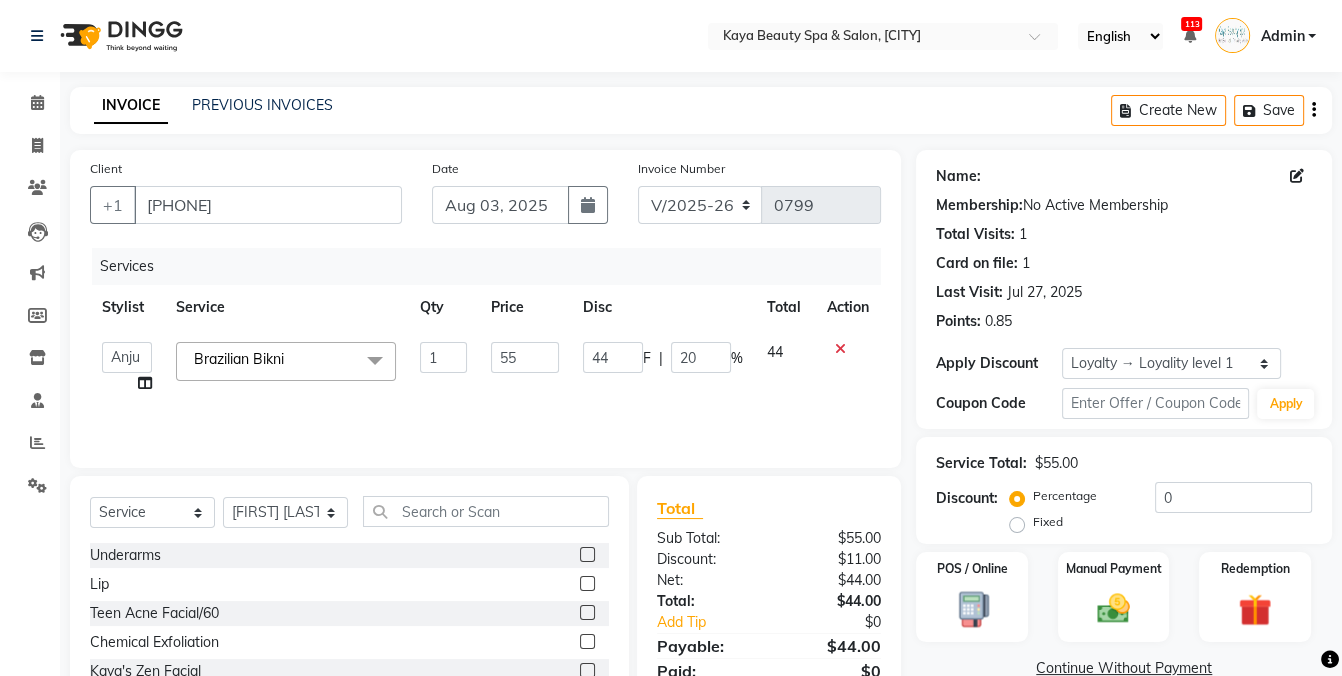 click on "INVOICE PREVIOUS INVOICES Create New   Save" 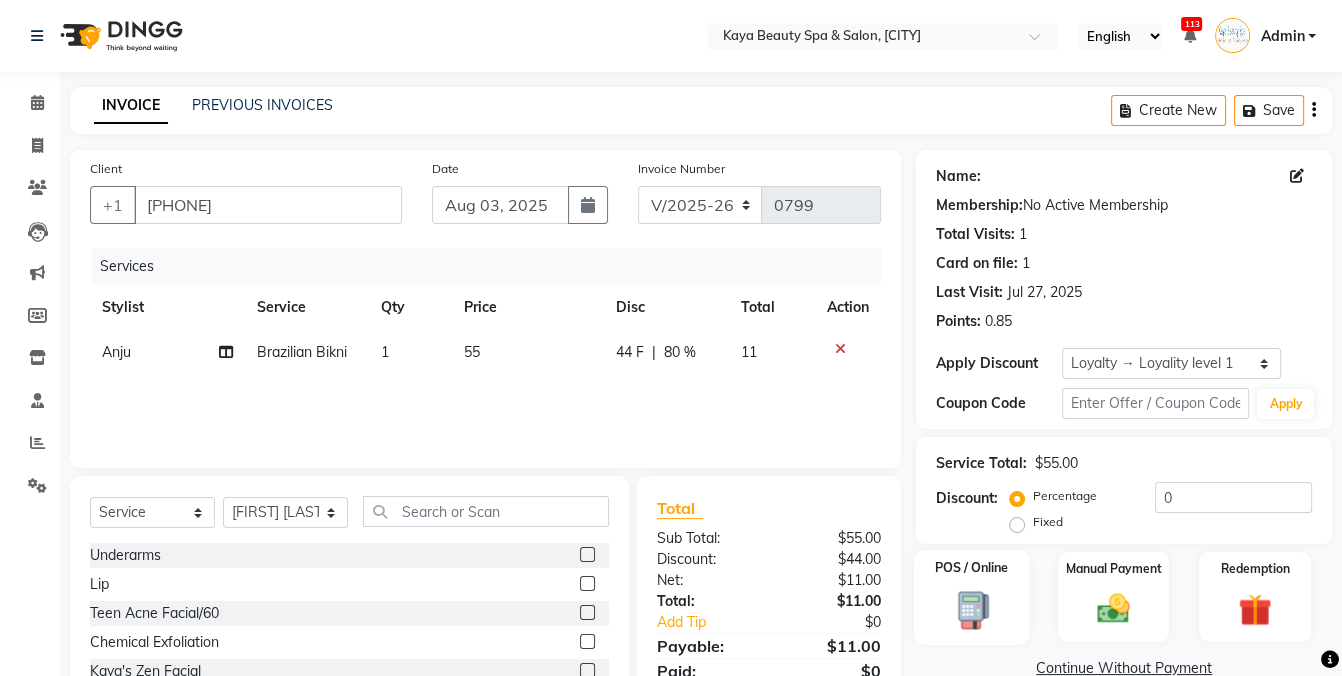 scroll, scrollTop: 124, scrollLeft: 0, axis: vertical 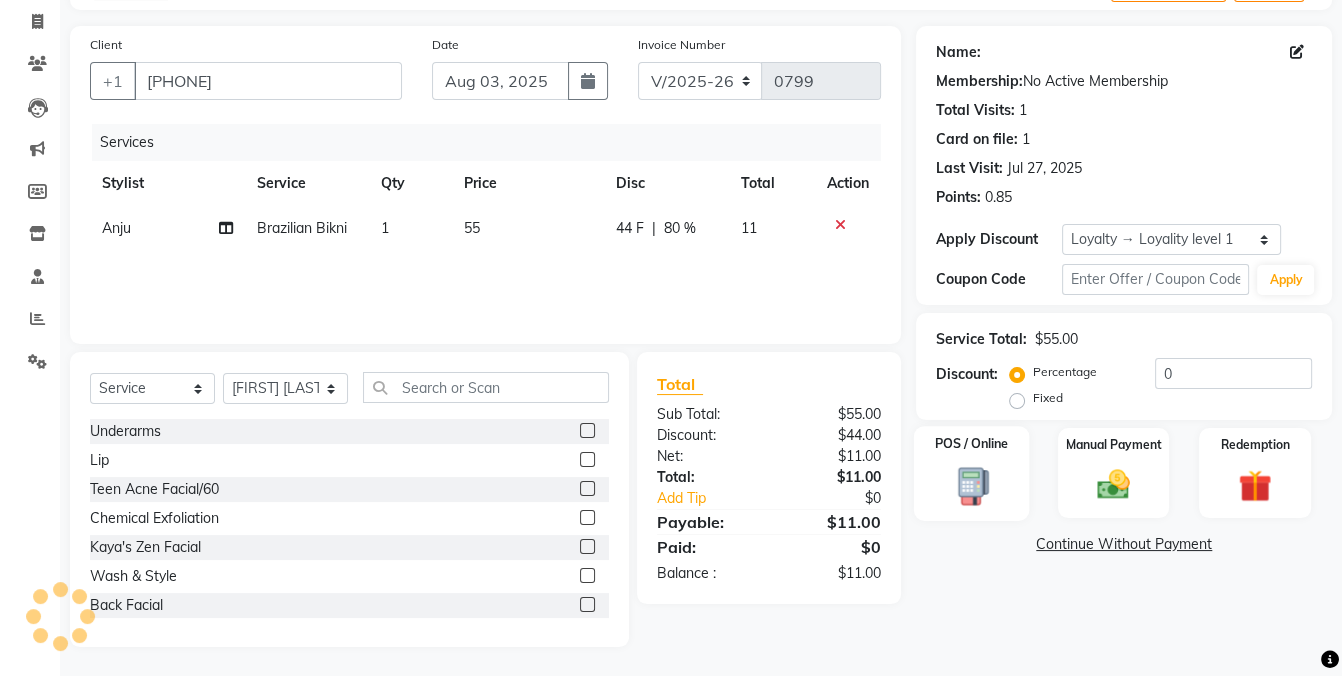 click 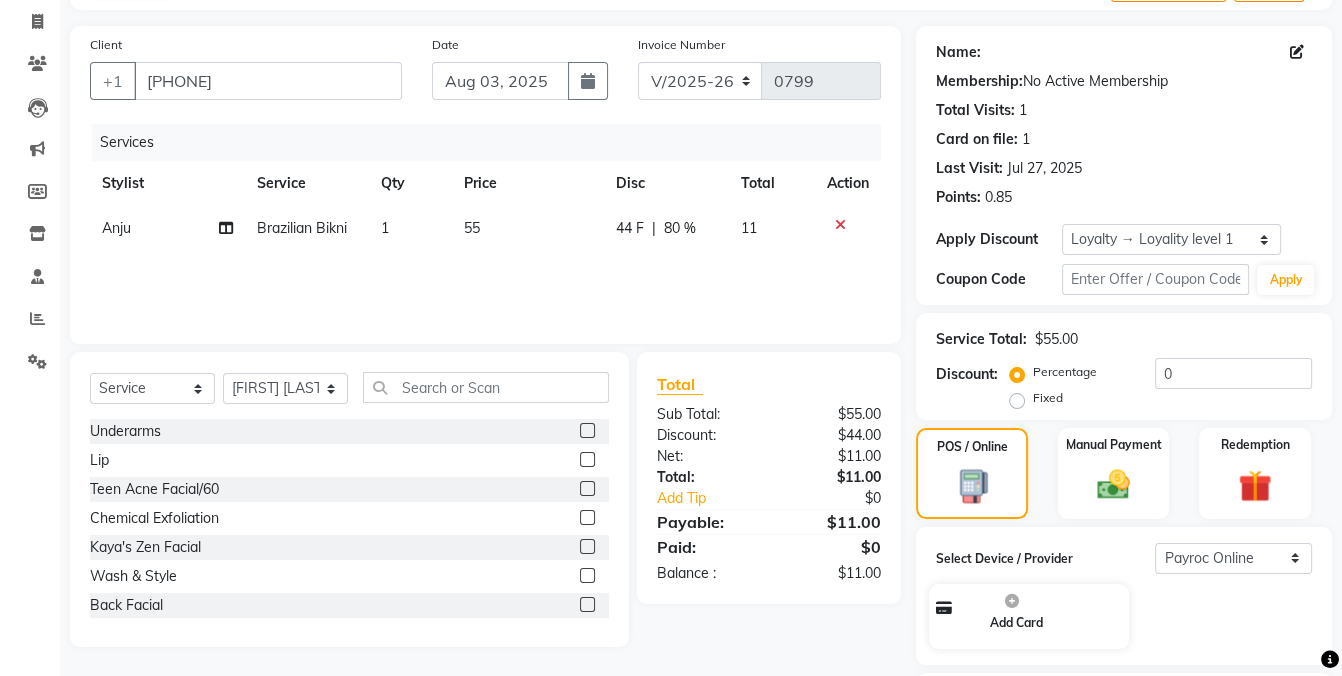 scroll, scrollTop: 261, scrollLeft: 0, axis: vertical 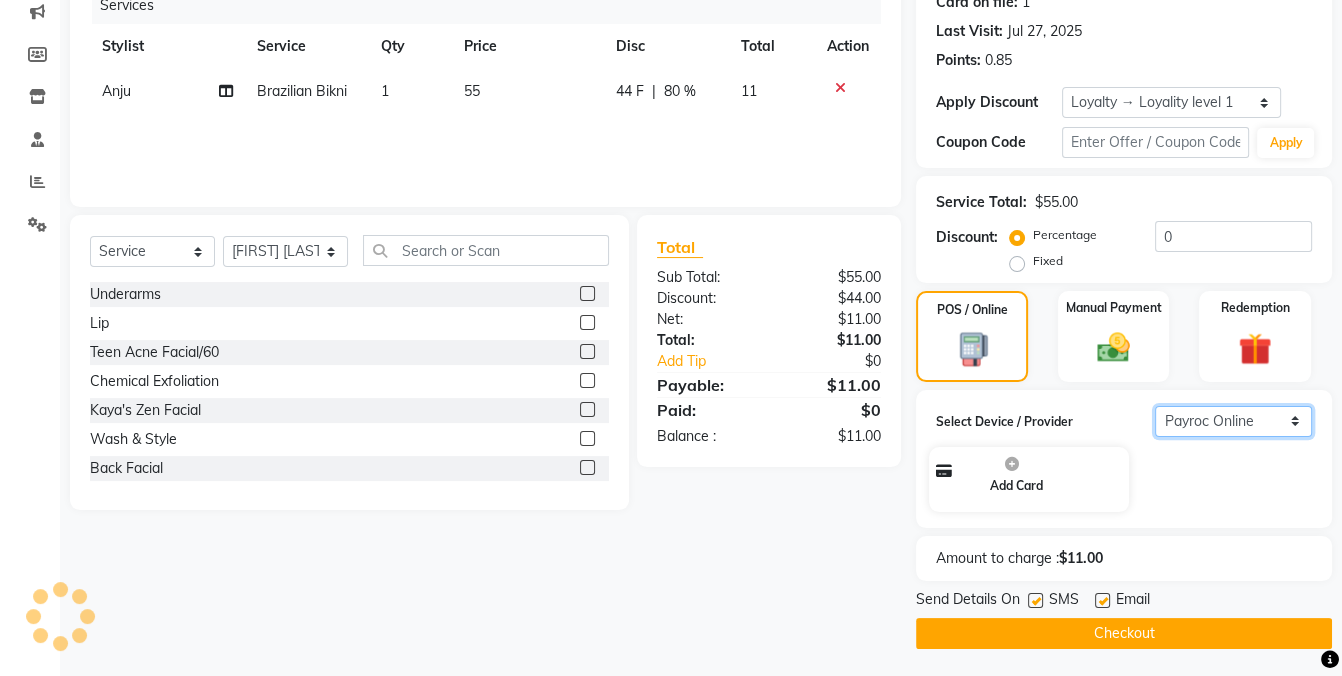 click on "Select  Payroc Online   Clover Mini New" 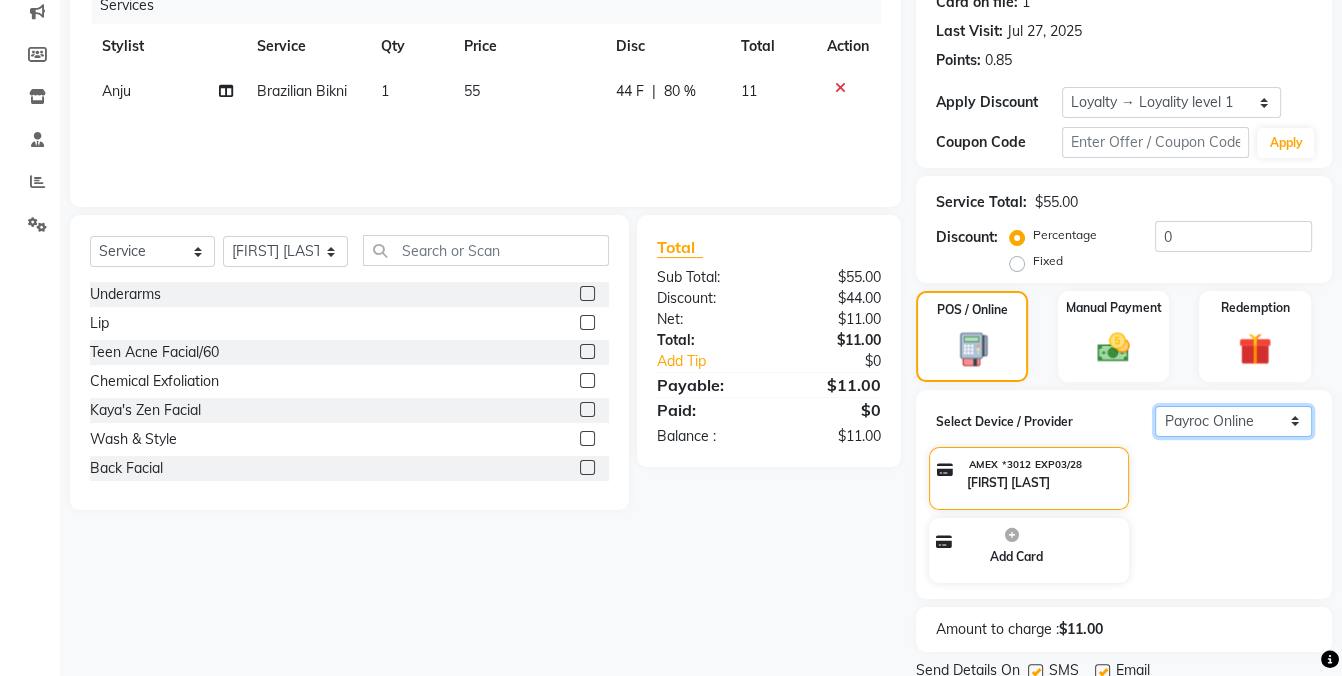 select on "38" 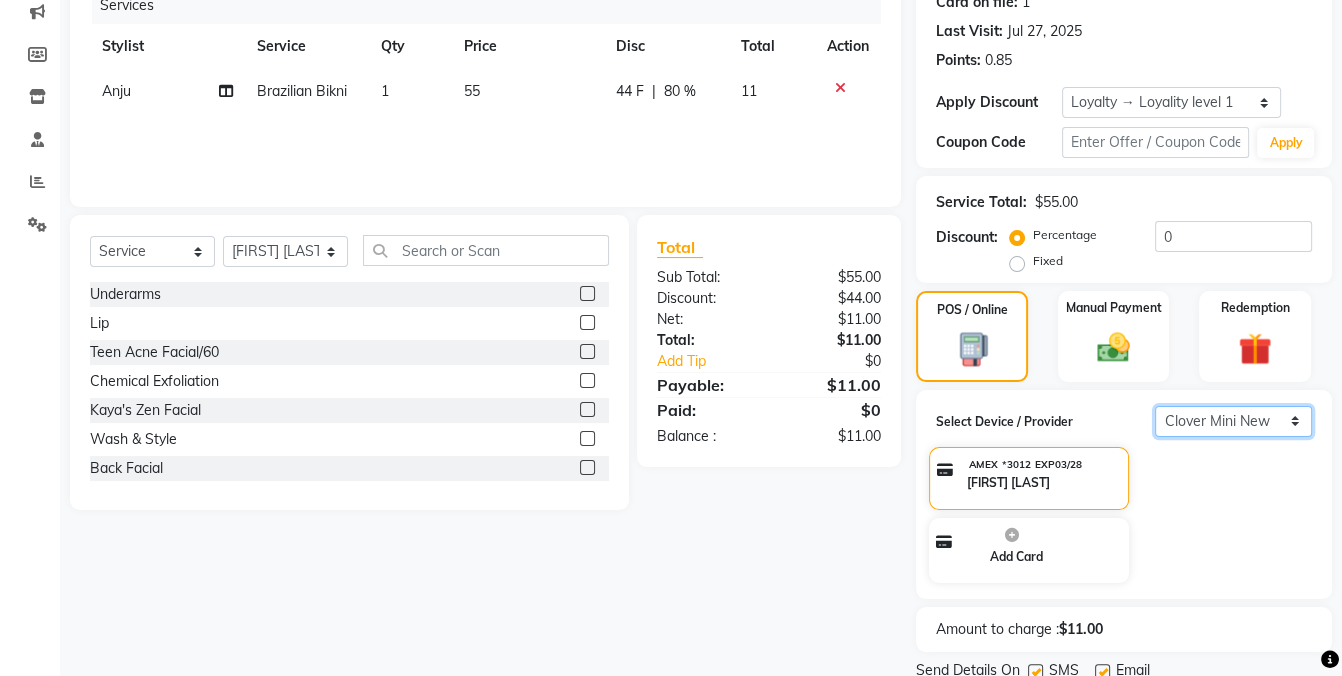 click on "Select  Payroc Online   Clover Mini New" 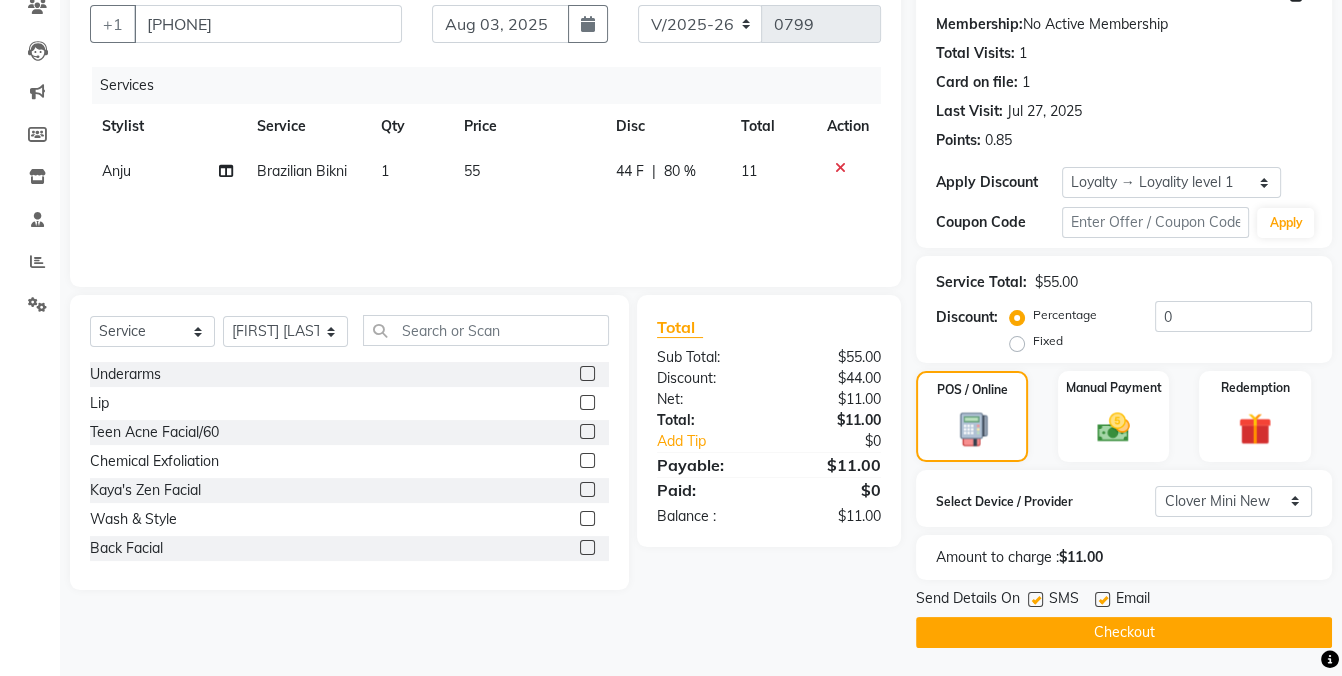 click on "Checkout" 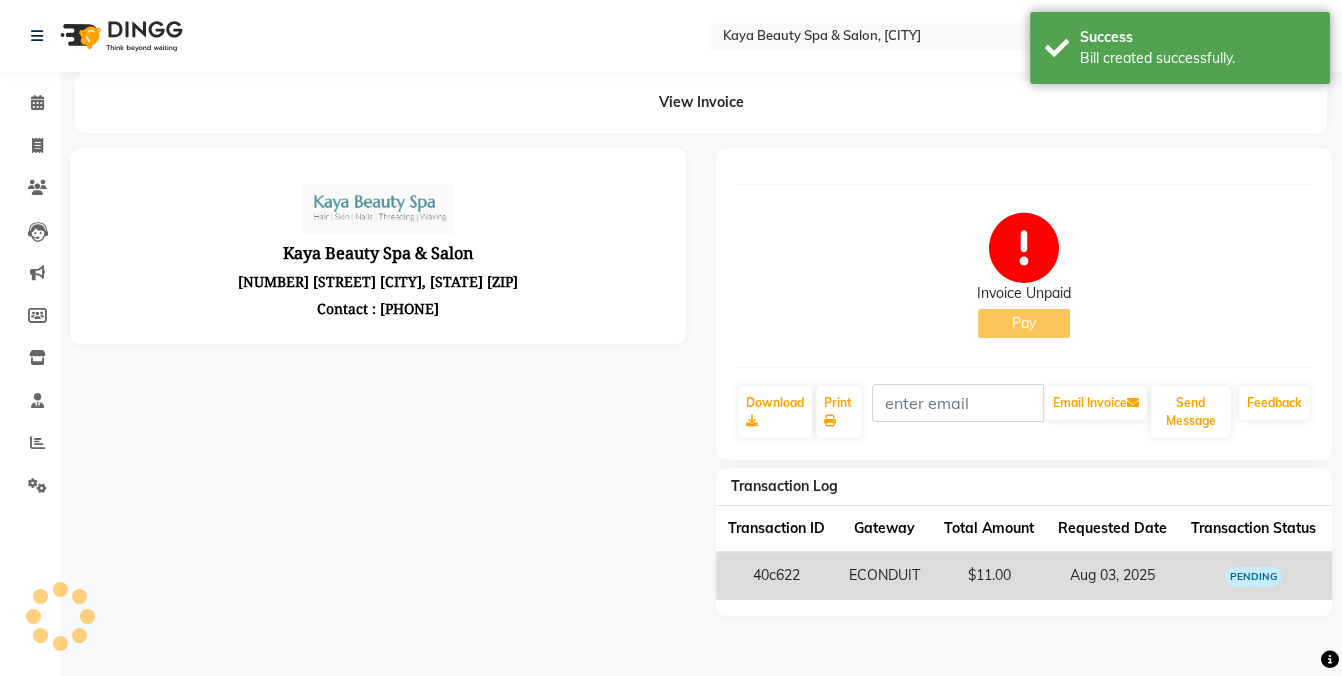 scroll, scrollTop: 0, scrollLeft: 0, axis: both 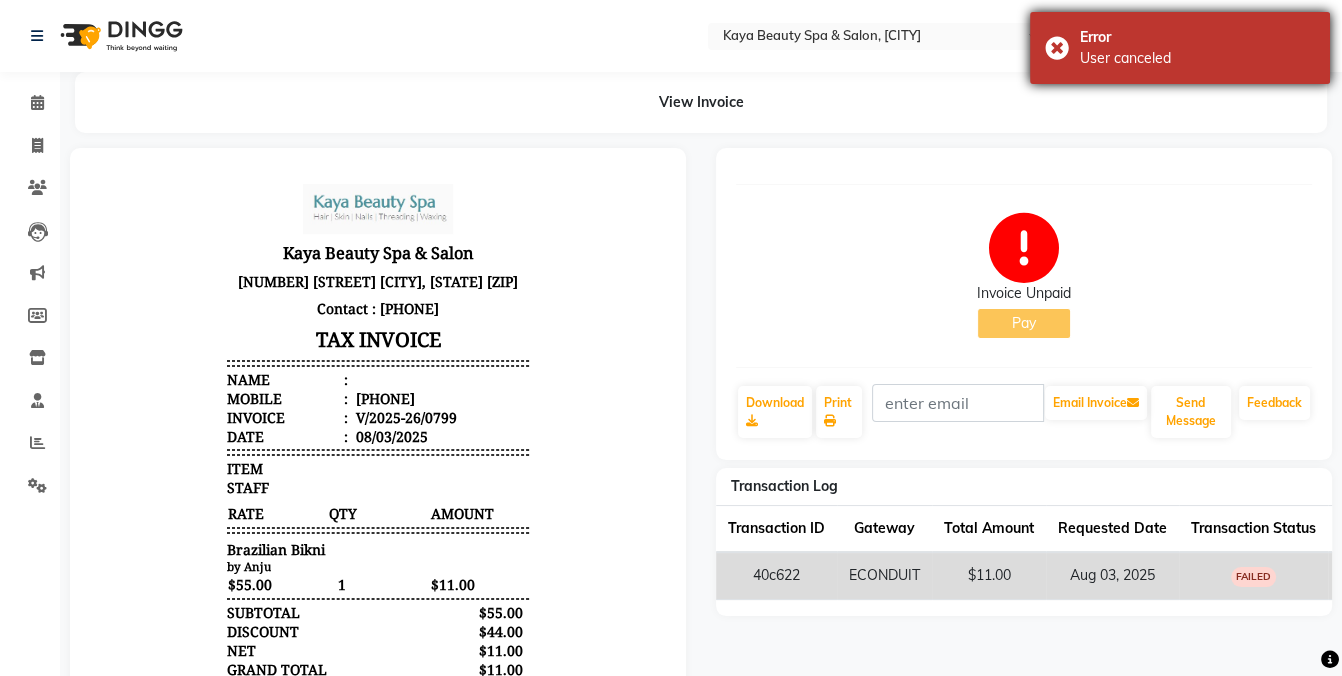 click on "Error   User canceled" at bounding box center (1180, 48) 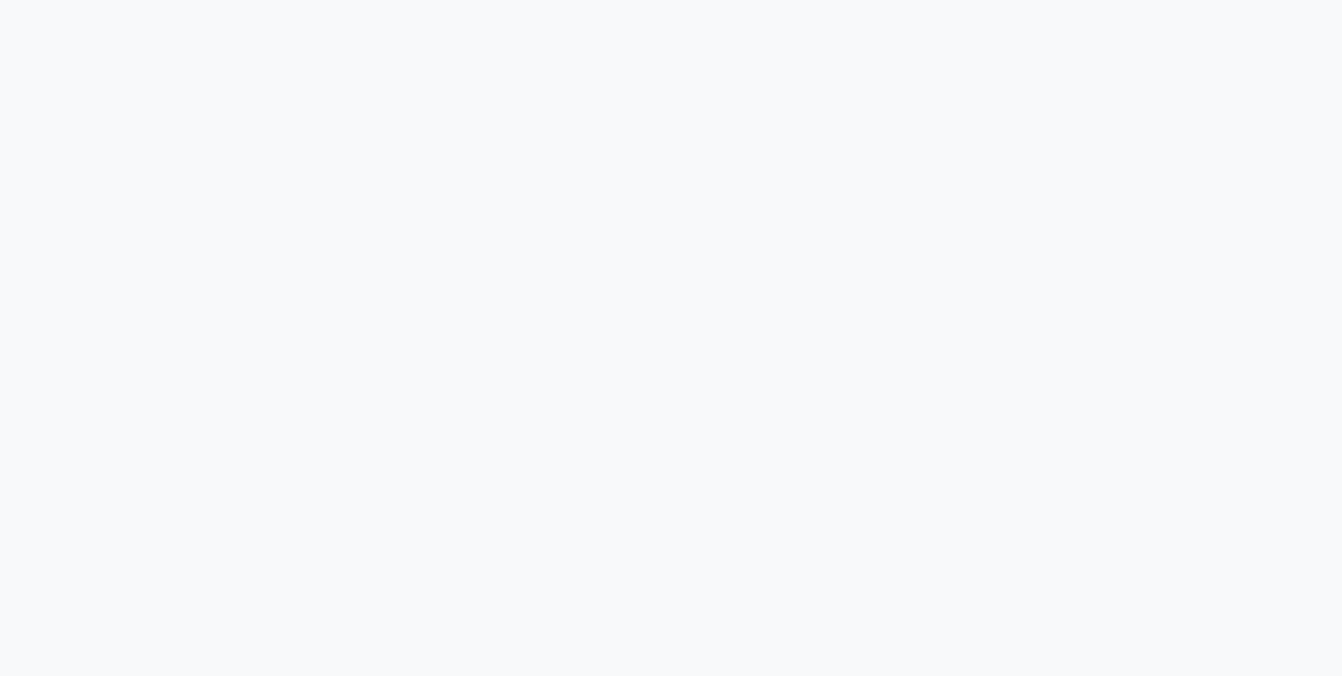 scroll, scrollTop: 0, scrollLeft: 0, axis: both 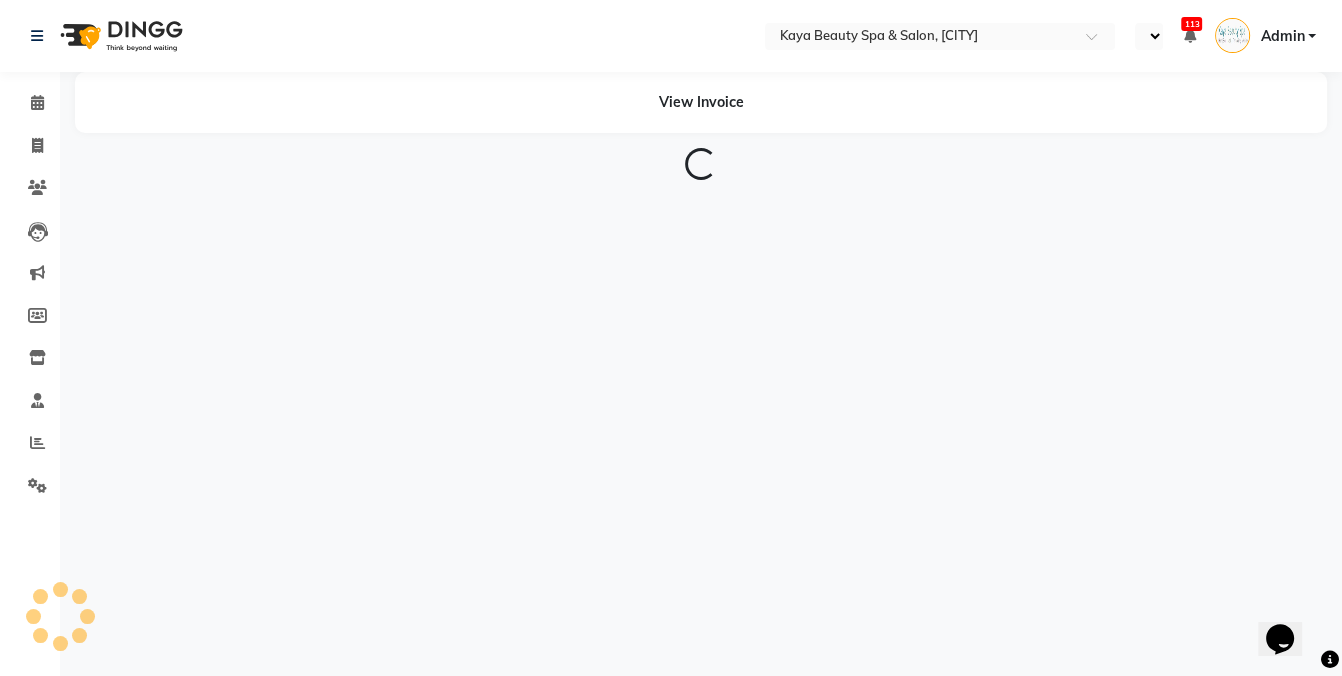 select on "en" 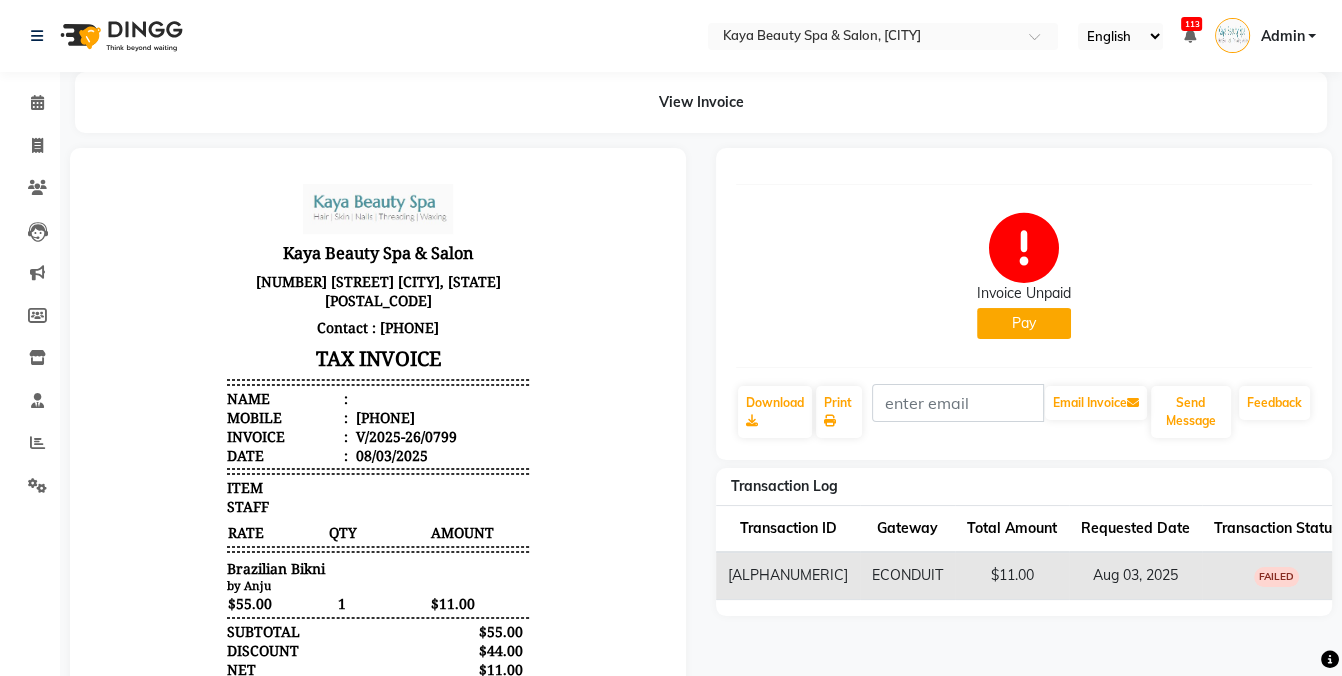 scroll, scrollTop: 0, scrollLeft: 0, axis: both 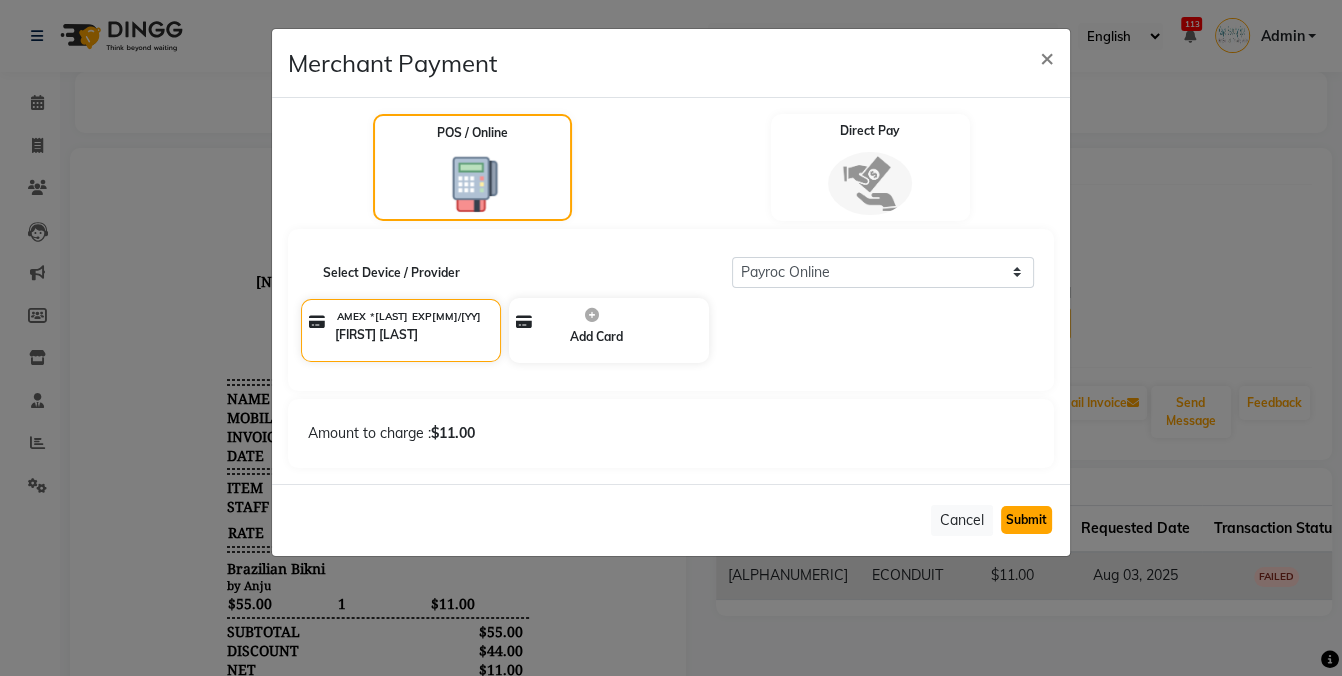 click on "Submit" 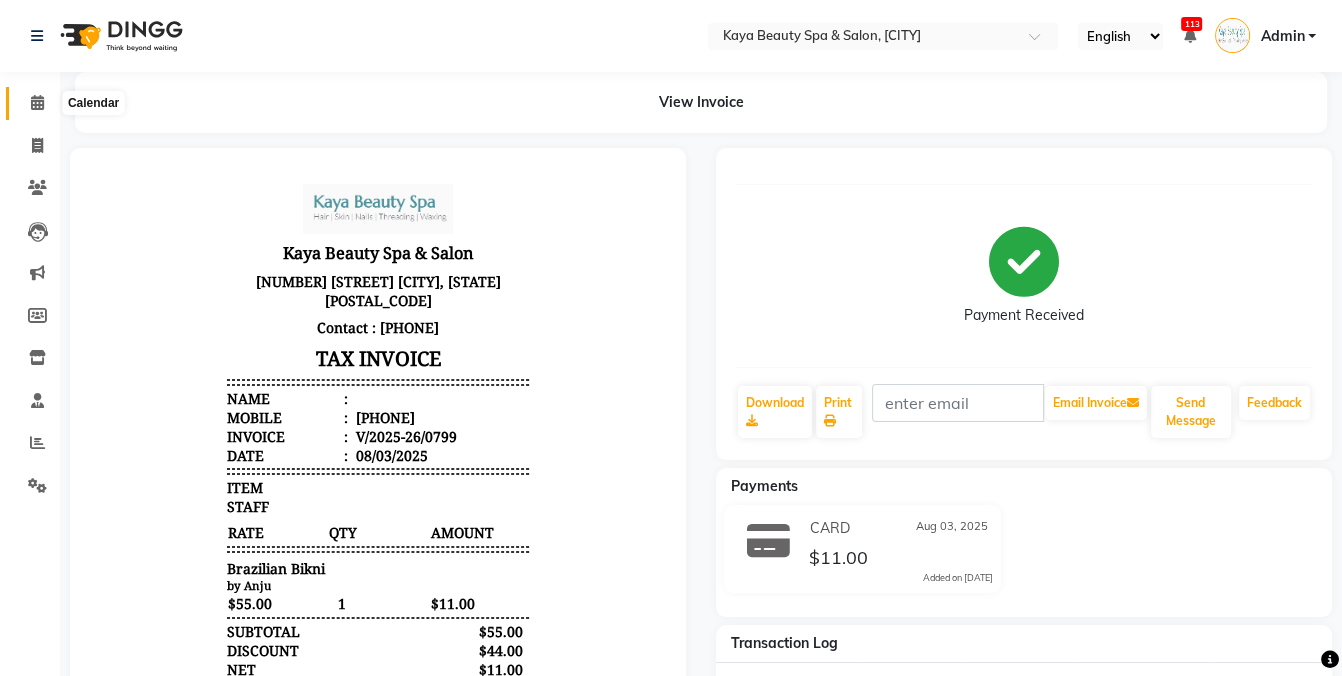 click 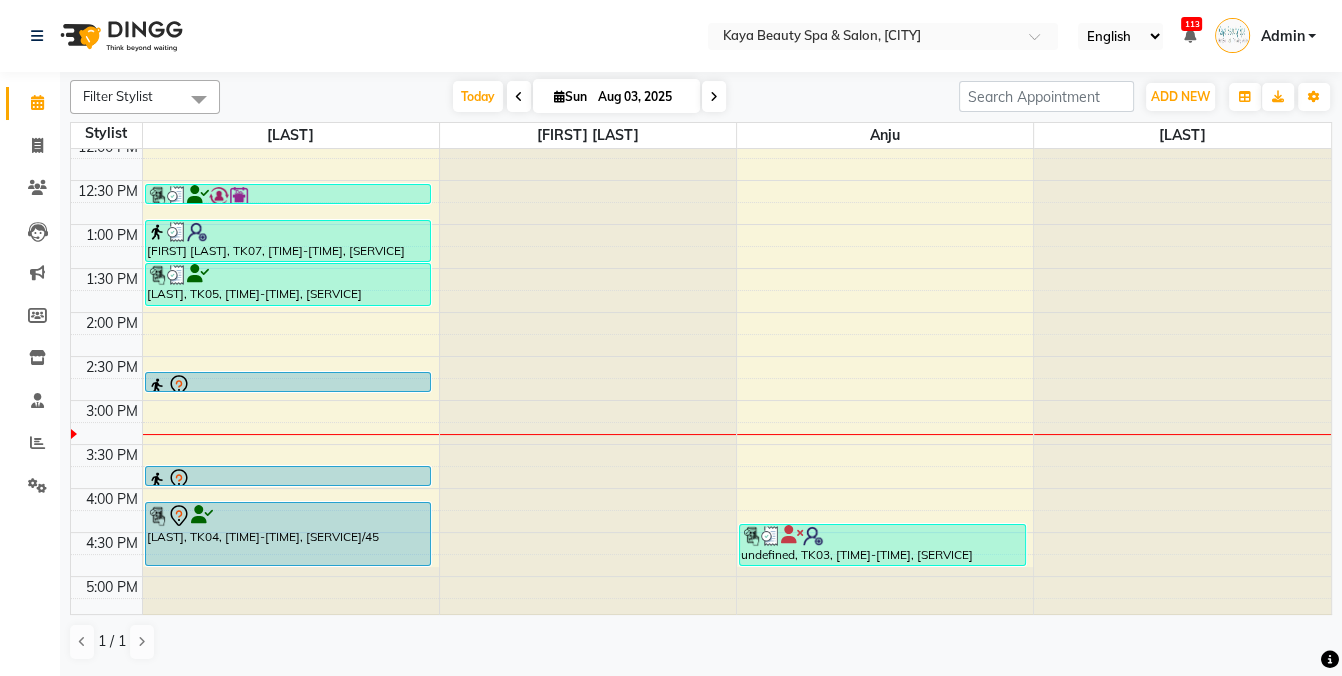 scroll, scrollTop: 314, scrollLeft: 0, axis: vertical 